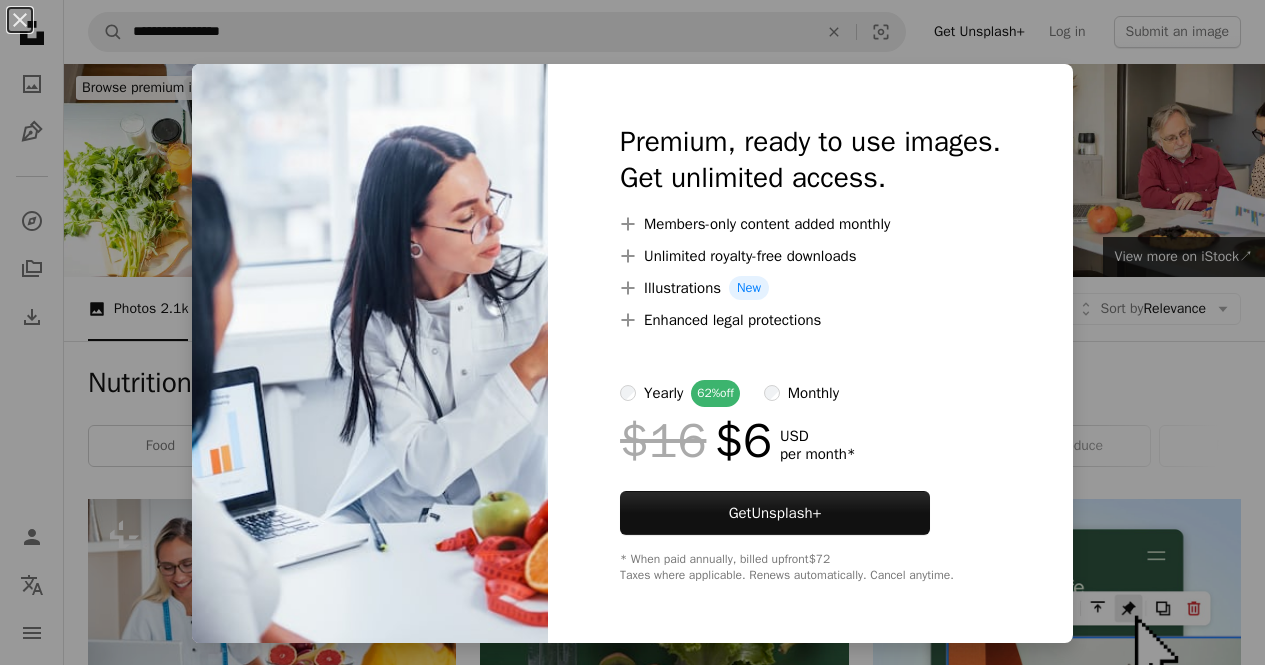 scroll, scrollTop: 551, scrollLeft: 0, axis: vertical 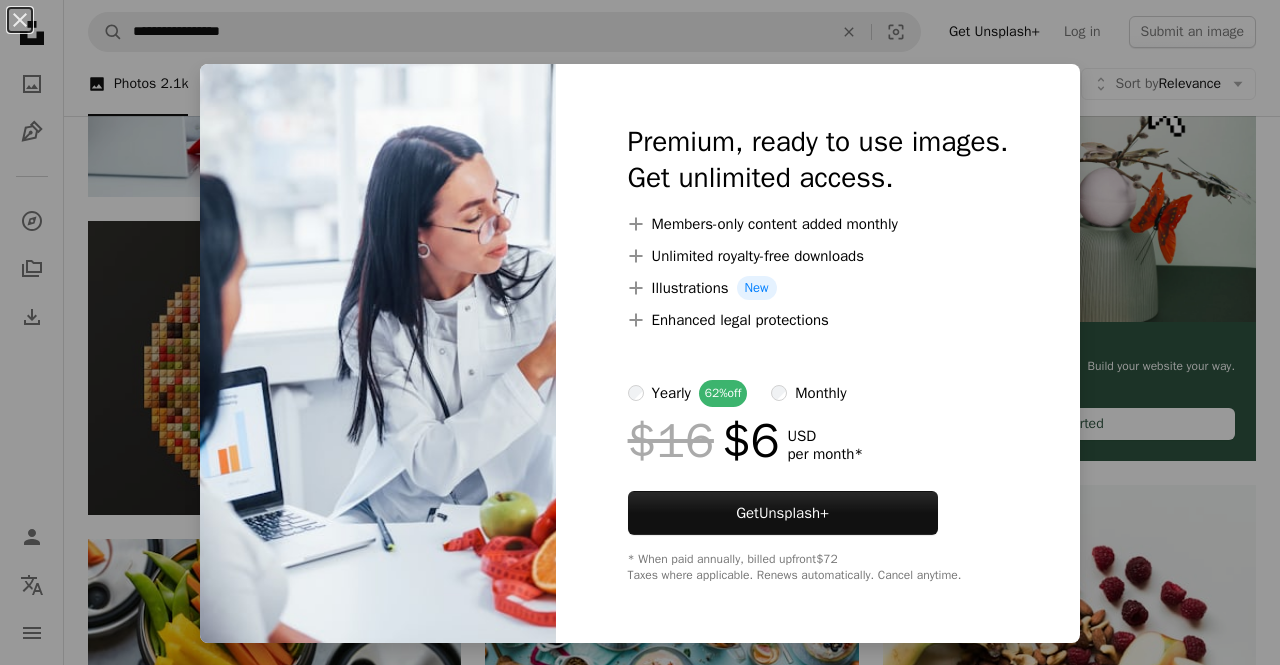 click on "An X shape Premium, ready to use images. Get unlimited access. A plus sign Members-only content added monthly A plus sign Unlimited royalty-free downloads A plus sign Illustrations  New A plus sign Enhanced legal protections yearly 62%  off monthly $16   $6 USD per month * Get  Unsplash+ * When paid annually, billed upfront  $72 Taxes where applicable. Renews automatically. Cancel anytime." at bounding box center [640, 332] 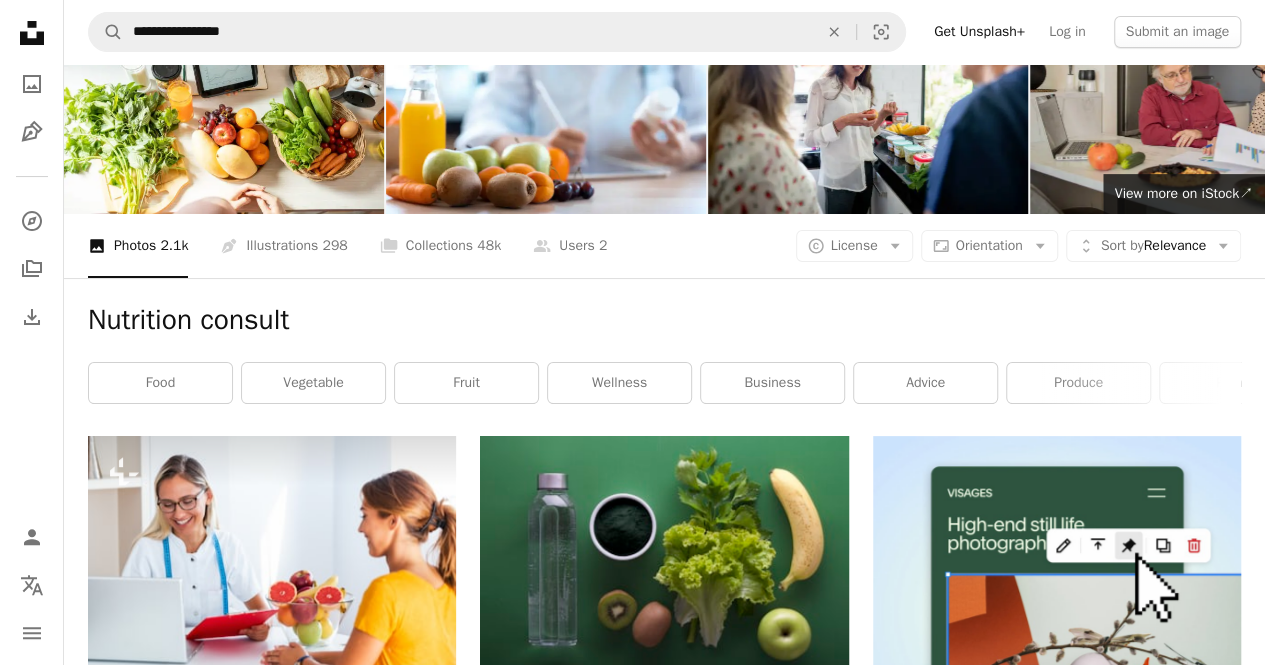 scroll, scrollTop: 0, scrollLeft: 0, axis: both 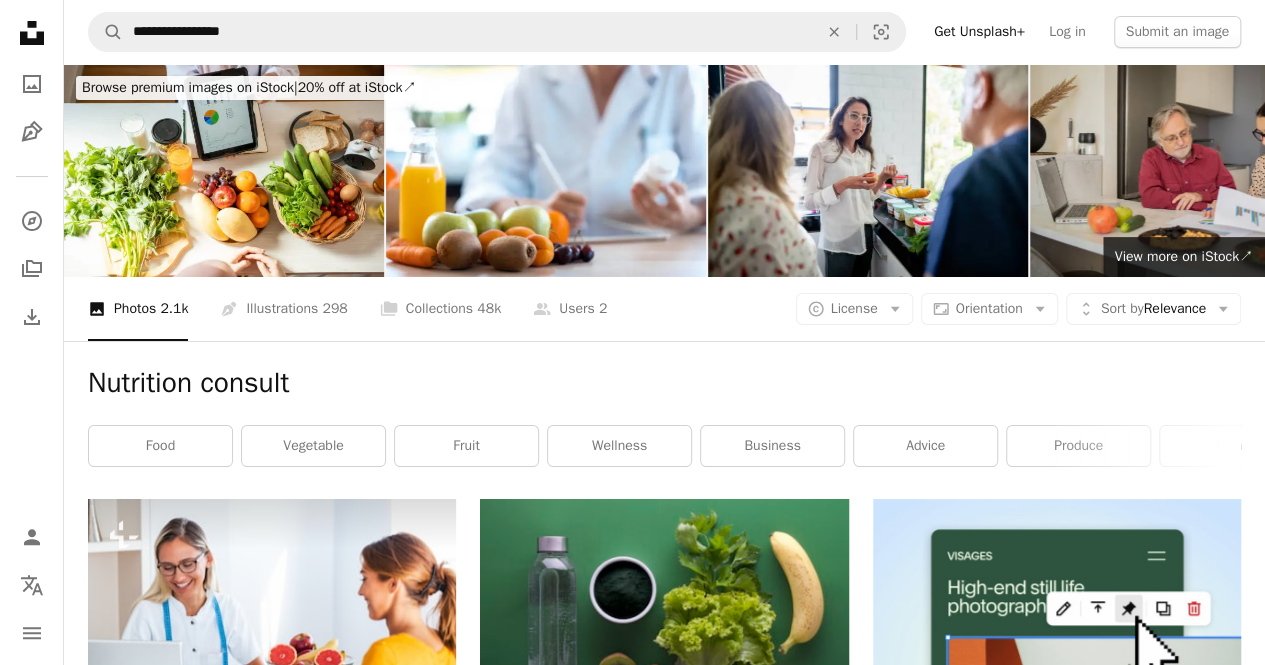 click at bounding box center (224, 170) 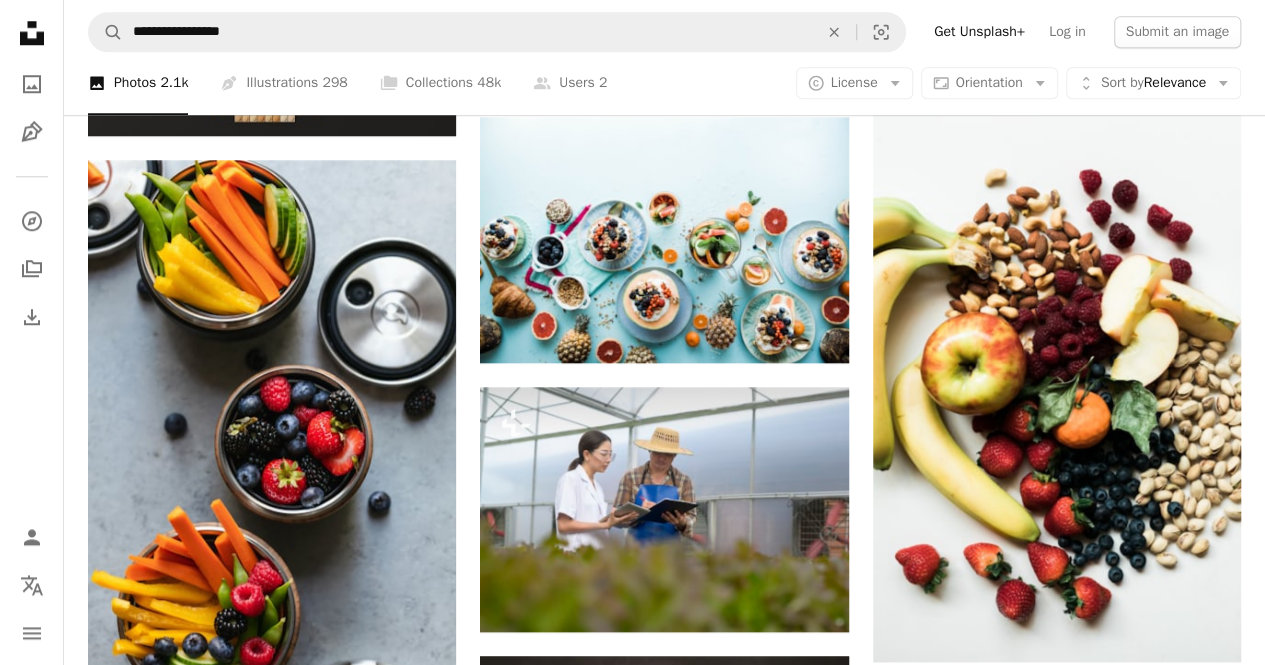 scroll, scrollTop: 930, scrollLeft: 0, axis: vertical 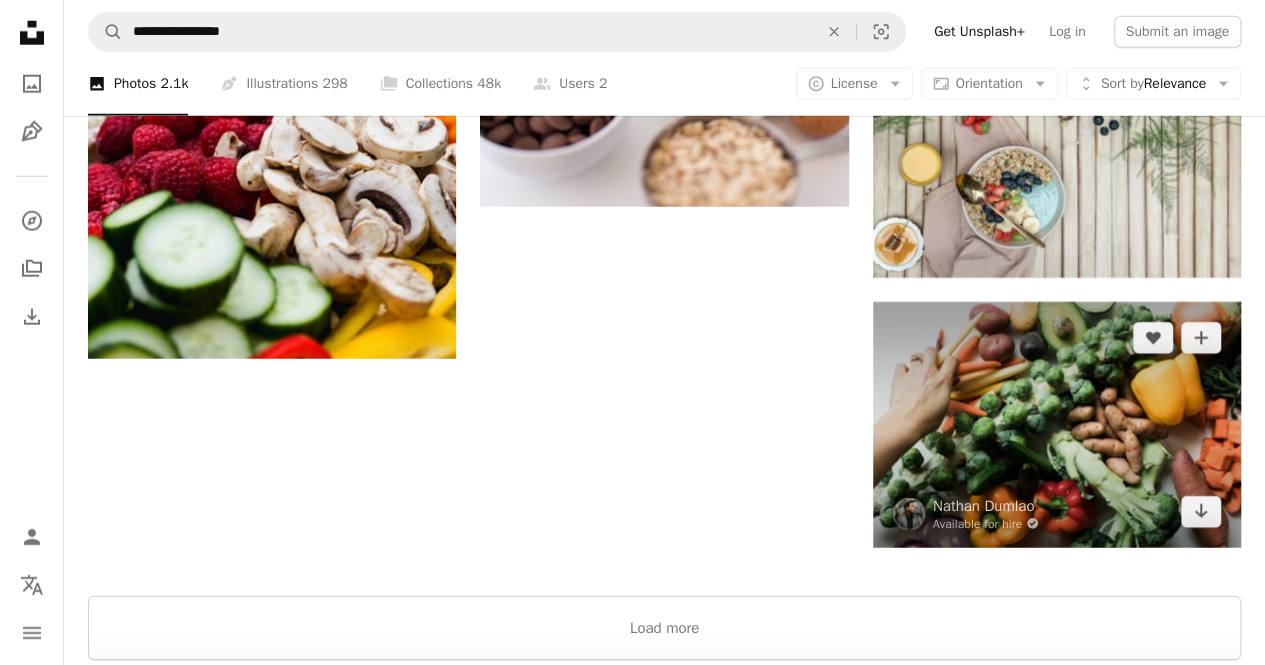 click on "Arrow pointing down" at bounding box center (1201, 512) 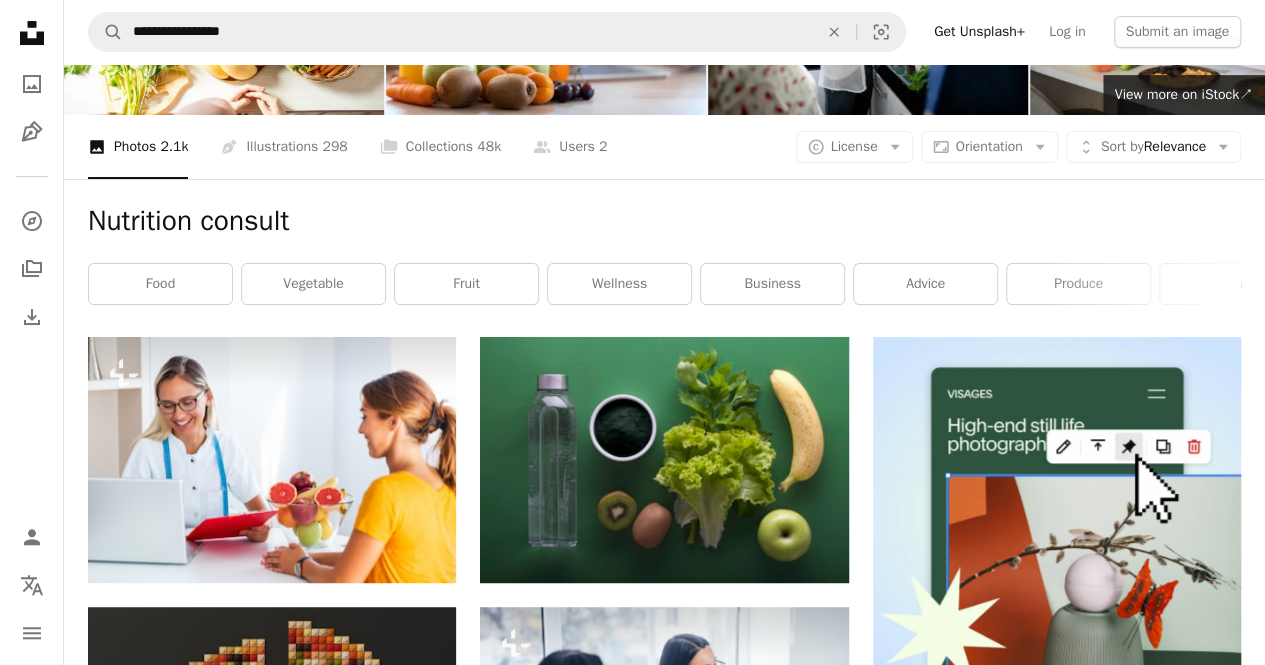 scroll, scrollTop: 0, scrollLeft: 0, axis: both 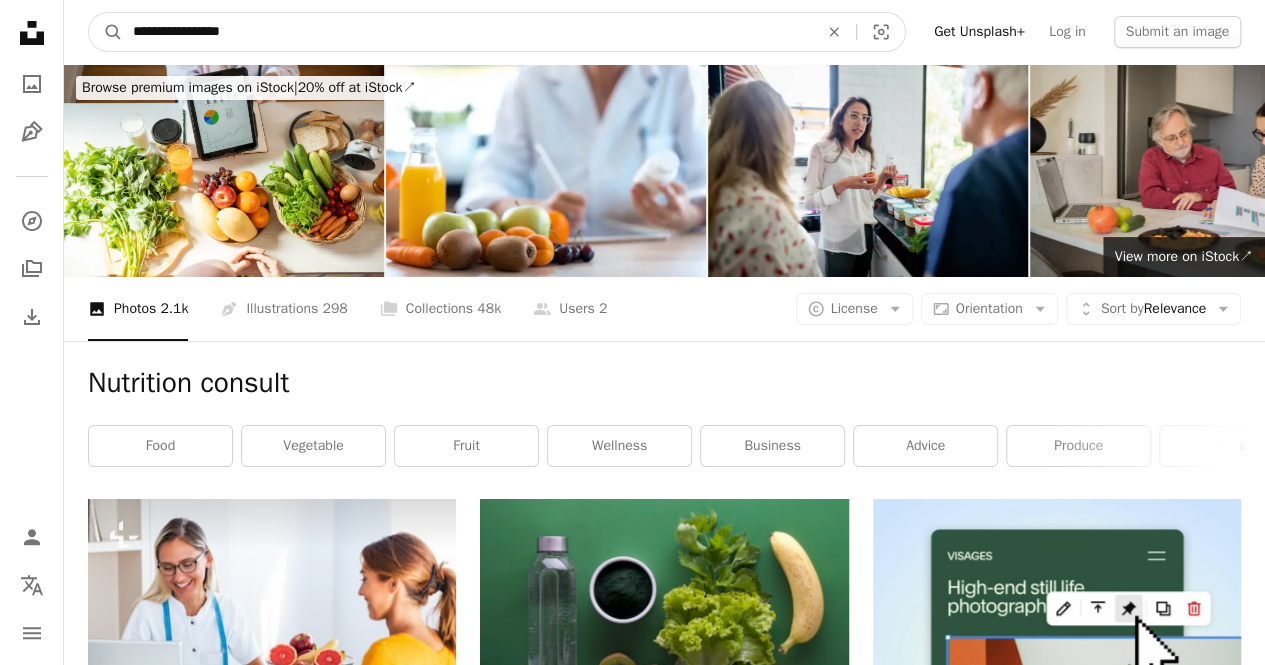 drag, startPoint x: 304, startPoint y: 26, endPoint x: 61, endPoint y: 10, distance: 243.52618 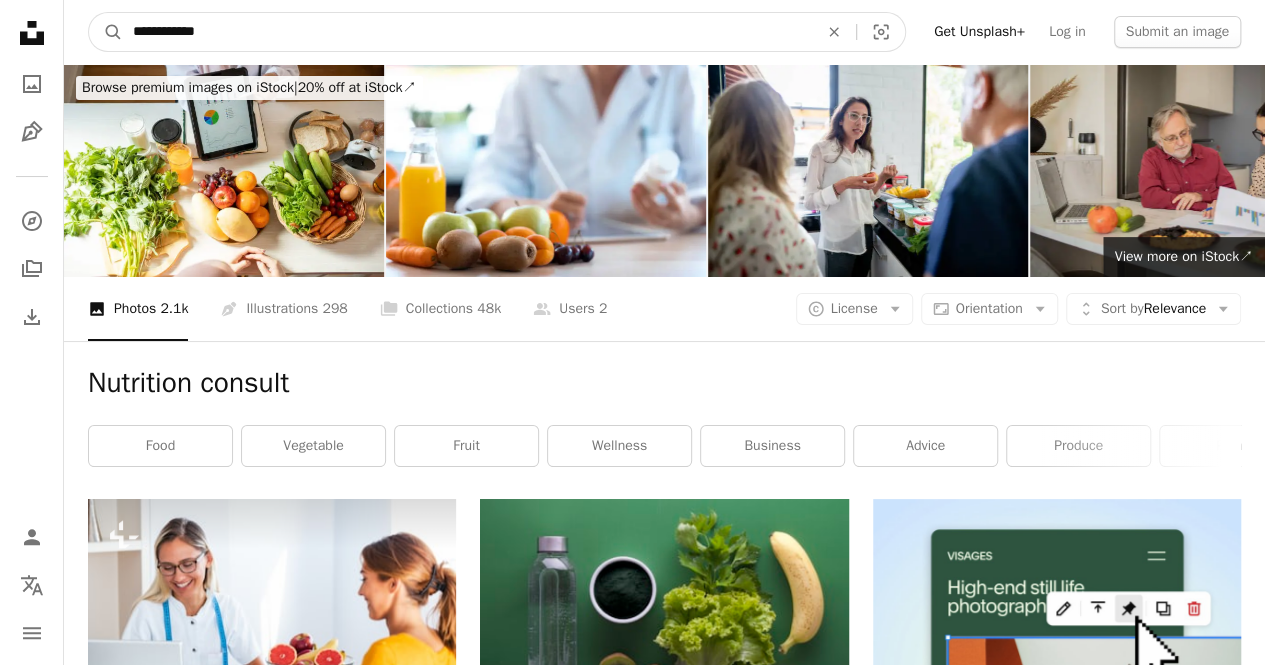 type on "**********" 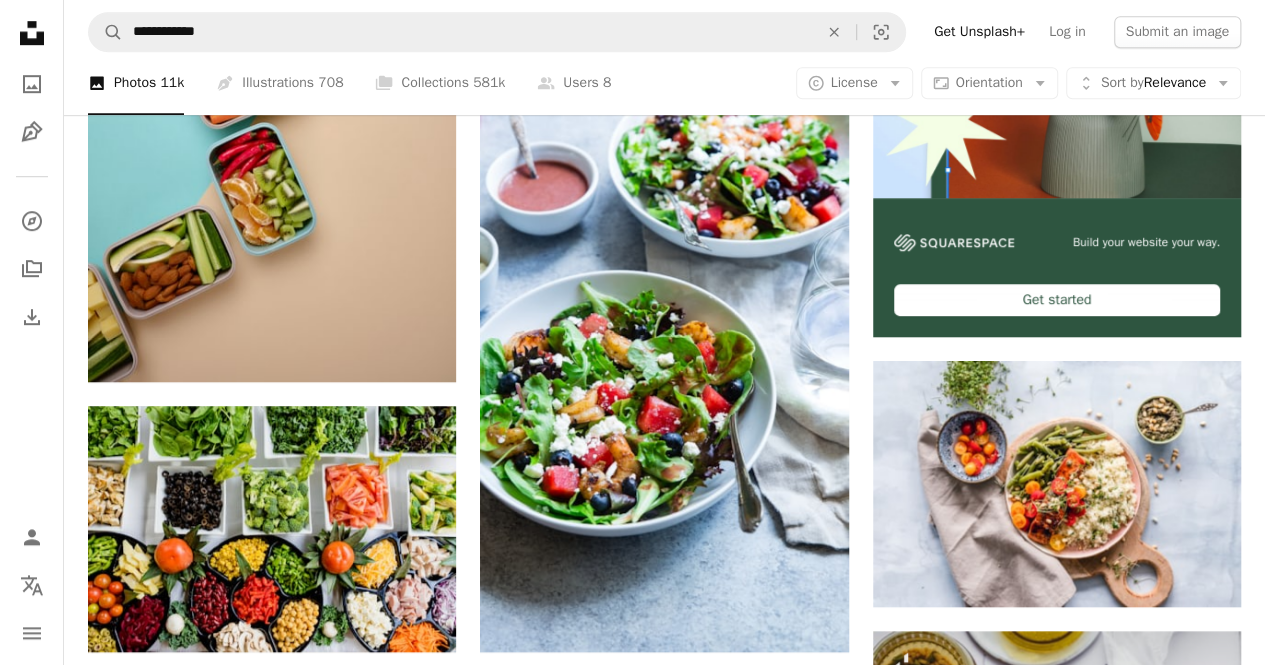 scroll, scrollTop: 471, scrollLeft: 0, axis: vertical 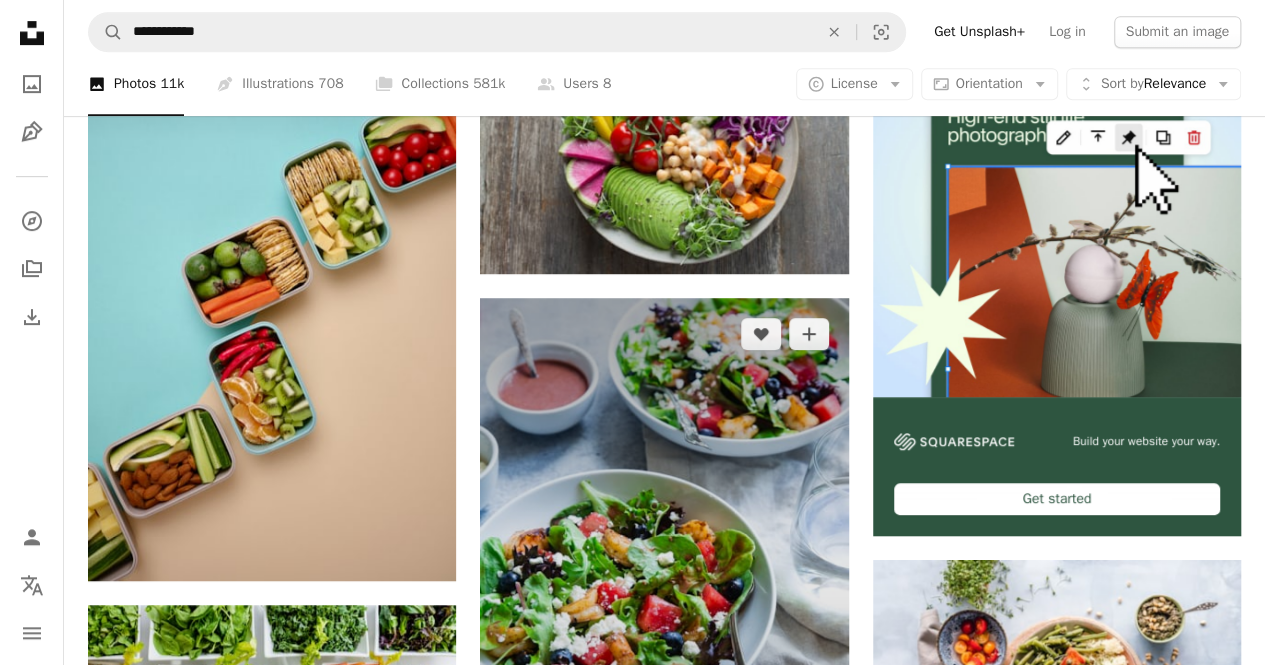 click at bounding box center [664, 574] 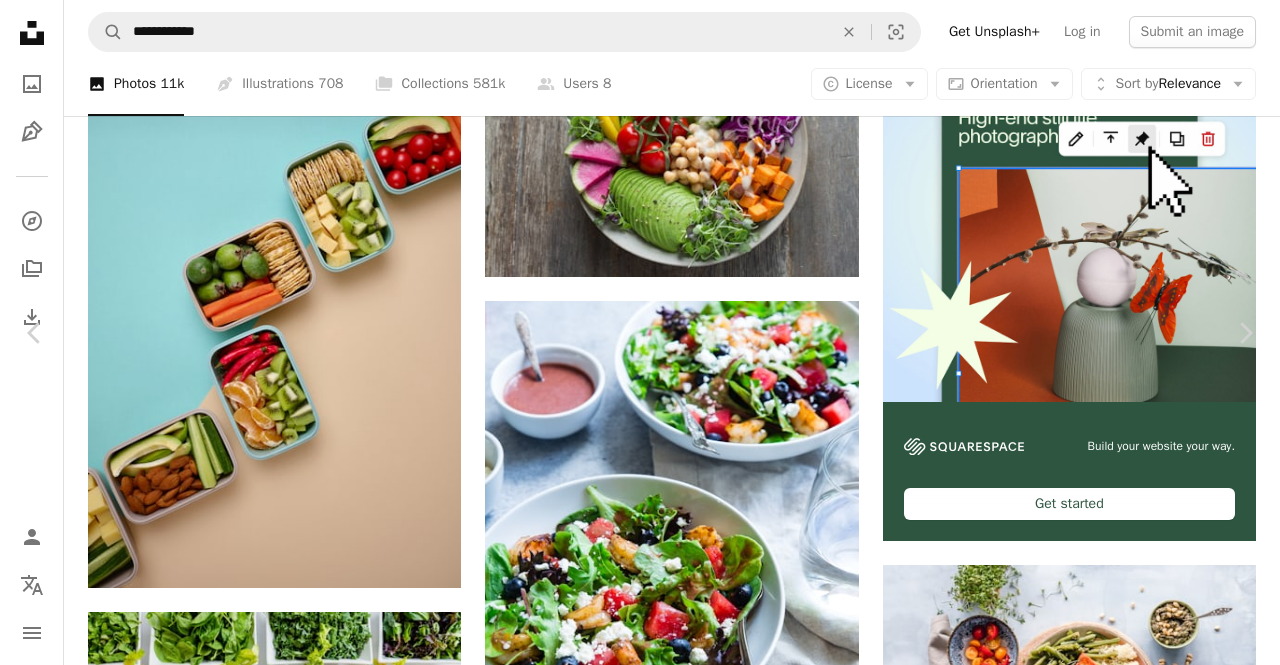 drag, startPoint x: 18, startPoint y: 20, endPoint x: 66, endPoint y: 49, distance: 56.0803 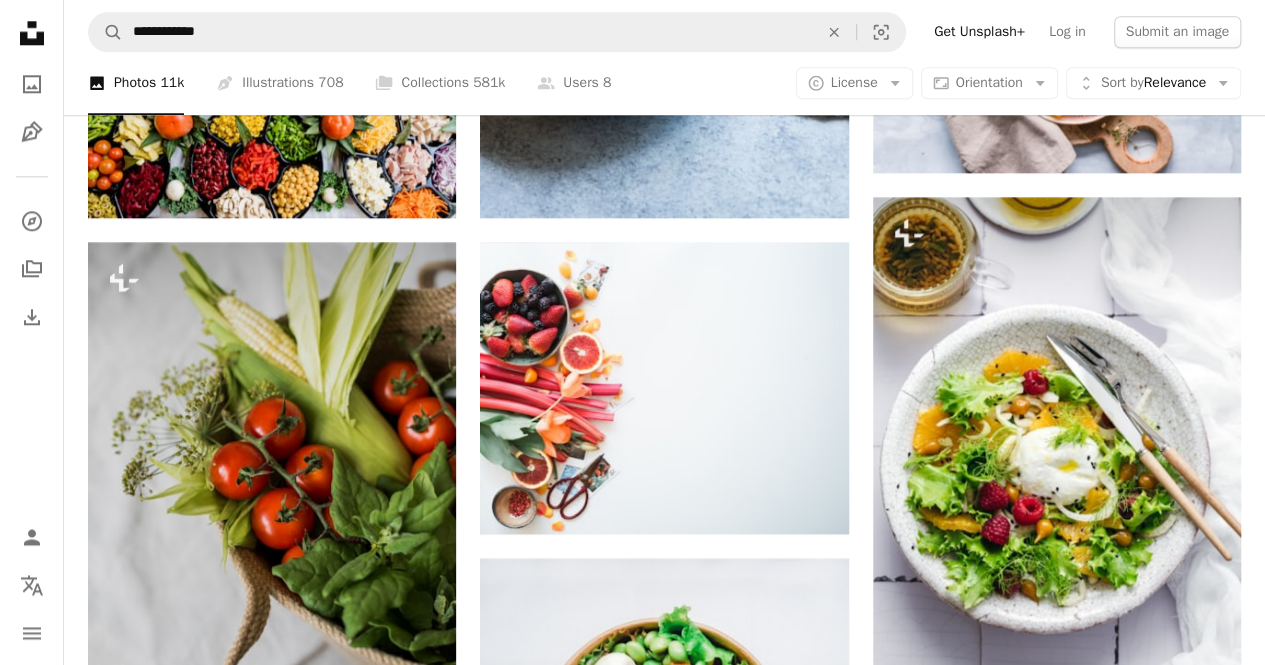scroll, scrollTop: 0, scrollLeft: 0, axis: both 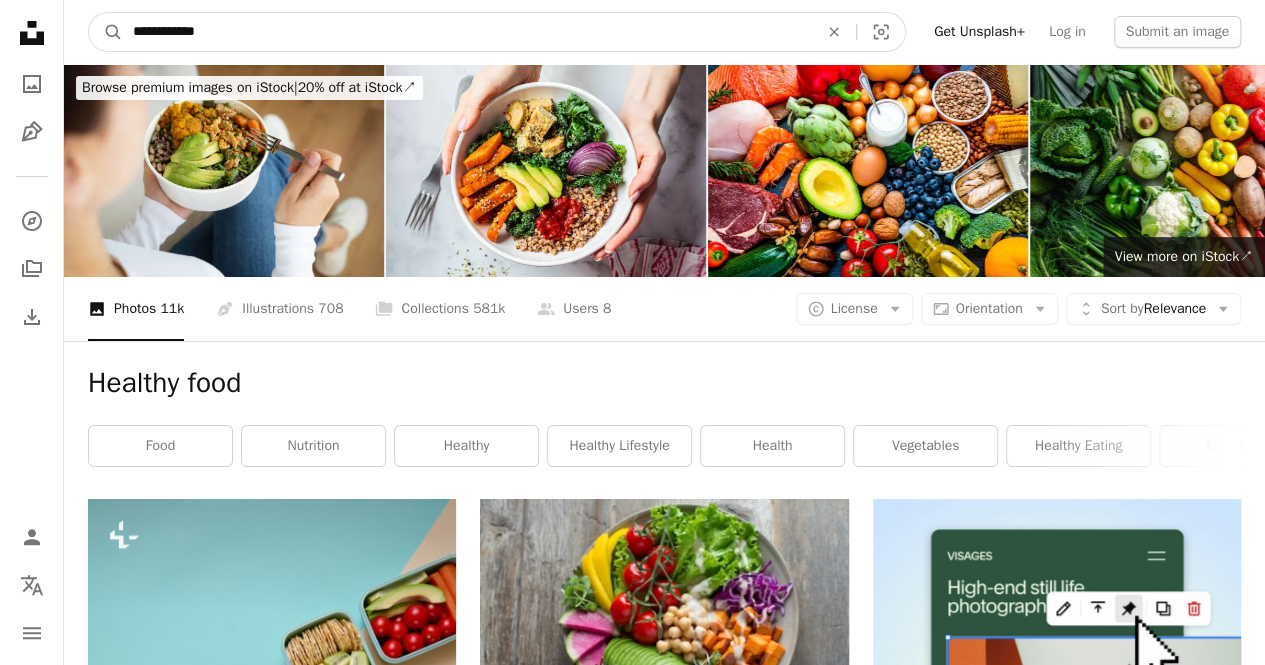 drag, startPoint x: 230, startPoint y: 25, endPoint x: 86, endPoint y: 22, distance: 144.03125 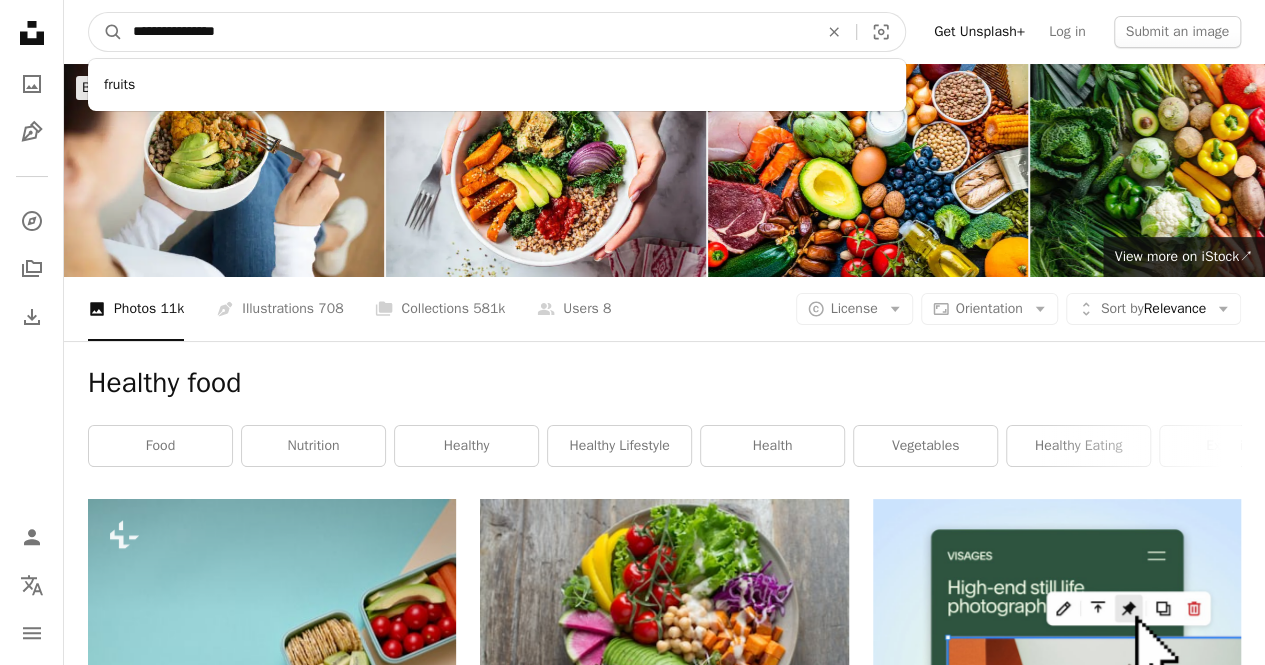 type on "**********" 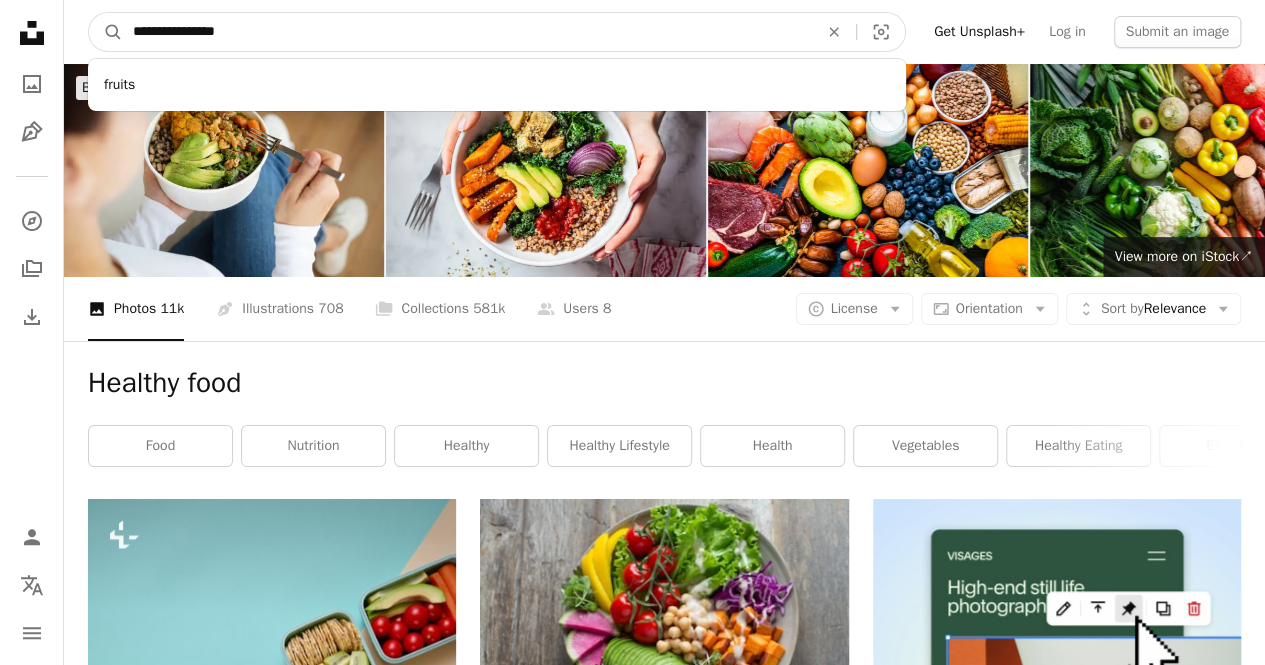 click on "A magnifying glass" at bounding box center [106, 32] 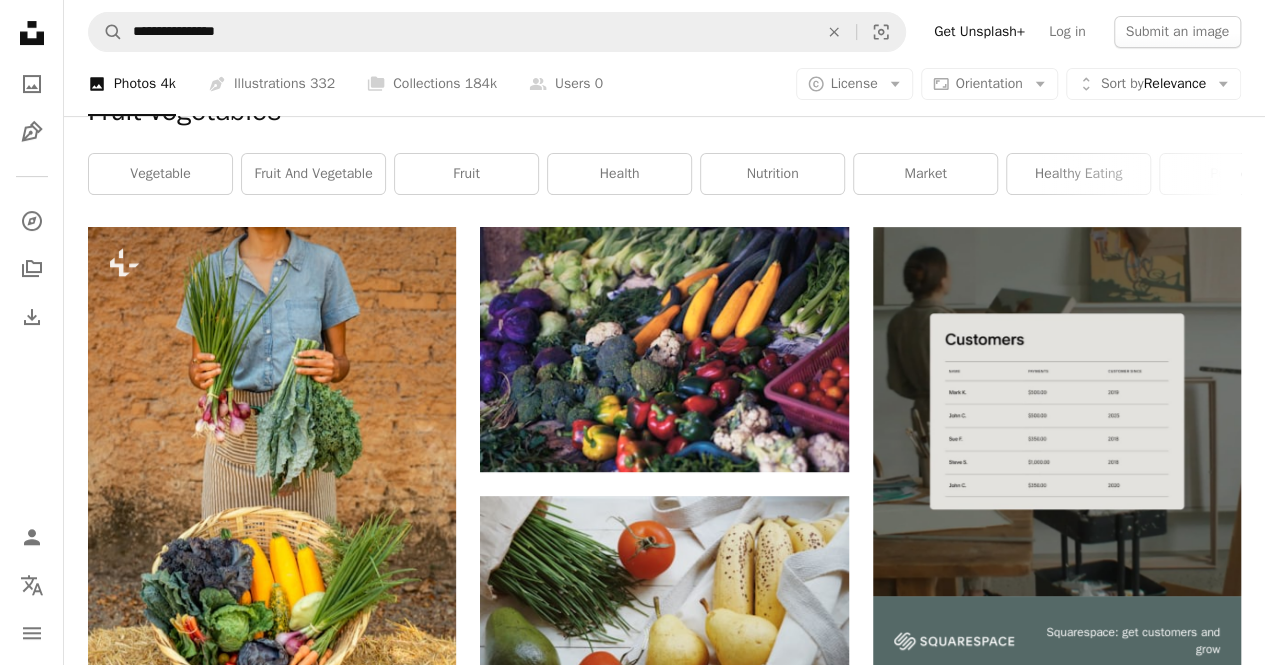 scroll, scrollTop: 302, scrollLeft: 0, axis: vertical 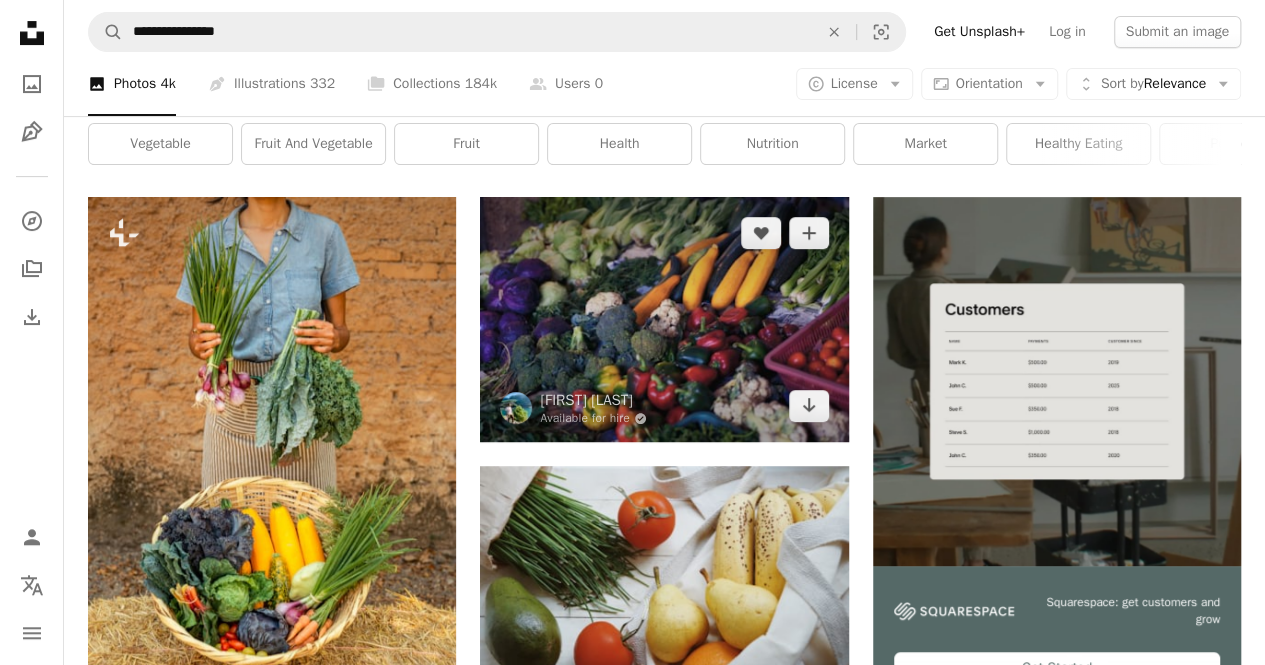click at bounding box center [664, 319] 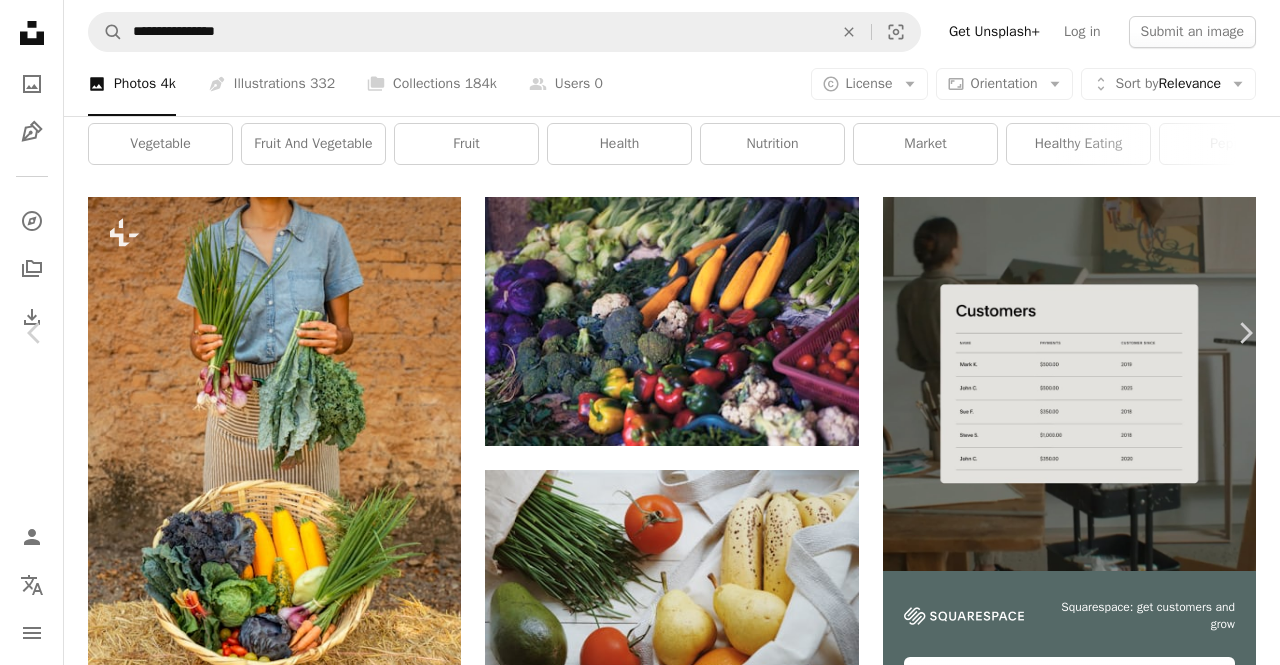 click 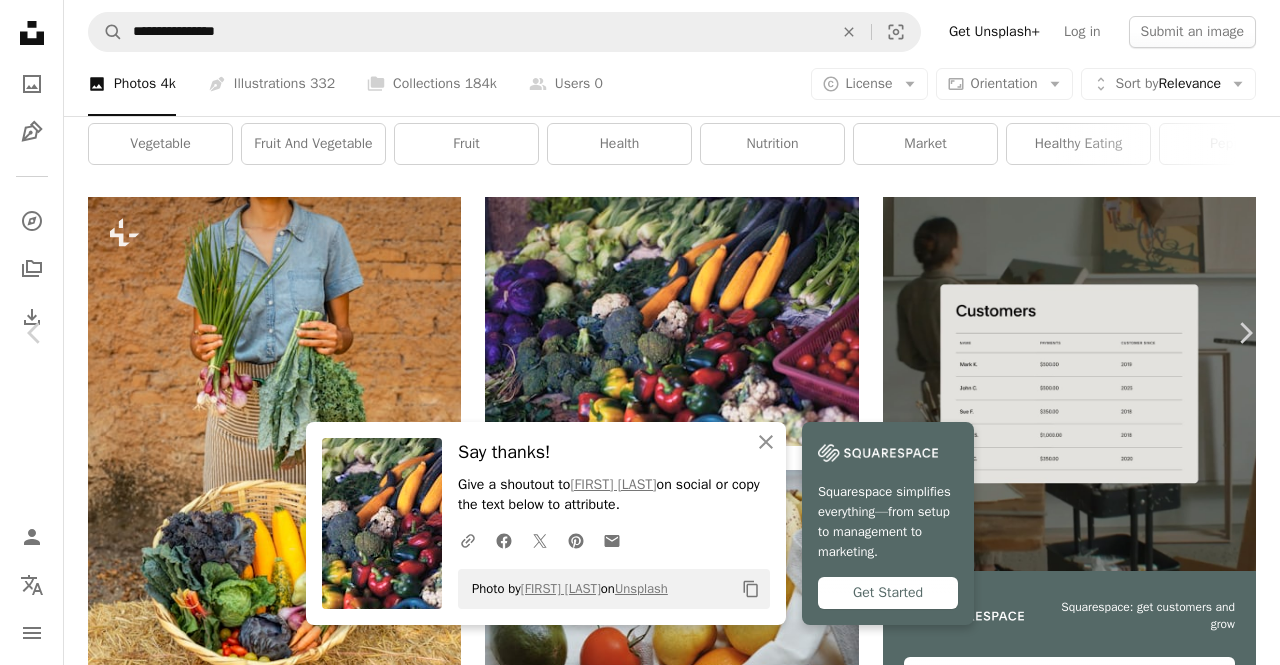 click on "Say thanks! Give a shoutout to  [FIRST] [LAST]  on social or copy the text below to attribute.  Photo by  [FIRST] [LAST]  on  Unsplash
Copy content Squarespace simplifies everything—from setup to management to marketing. Get Started [FIRST] [LAST] Available for hire Various vegetables in [COUNTRY] A map marker [CITY], [COUNTRY] Calendar outlined Published on  [MONTH] [DAY], [YEAR] Camera NIKON CORPORATION, NIKON D700 Safety Free to use under the  Unsplash License texture food green fruit market vegetable fresh produce pepper cabbage vegetarian closeup zucchini peppers mix half sliced [COUNTRY] plant HD Wallpapers  |   ↗" at bounding box center (640, 4343) 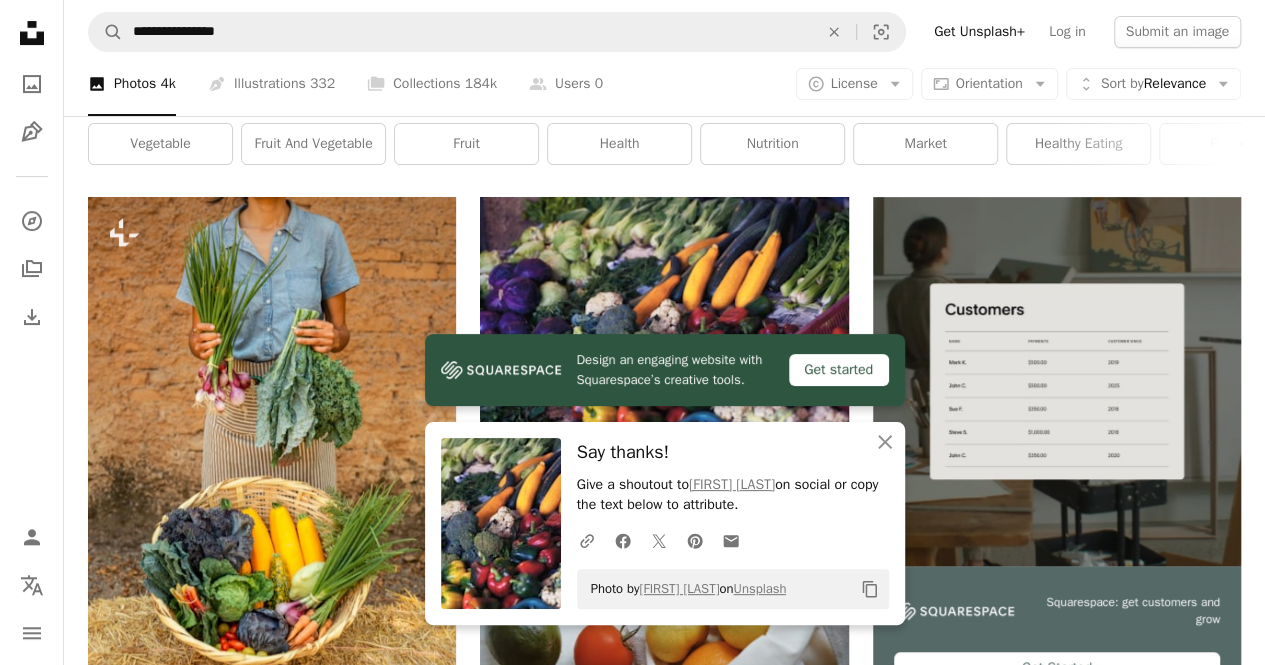 click on "A photo Photos   4k Pen Tool Illustrations   332 A stack of folders Collections   184k A group of people Users   0 A copyright icon © License Arrow down Aspect ratio Orientation Arrow down Unfold Sort by  Relevance Arrow down Filters Filters" at bounding box center [664, 84] 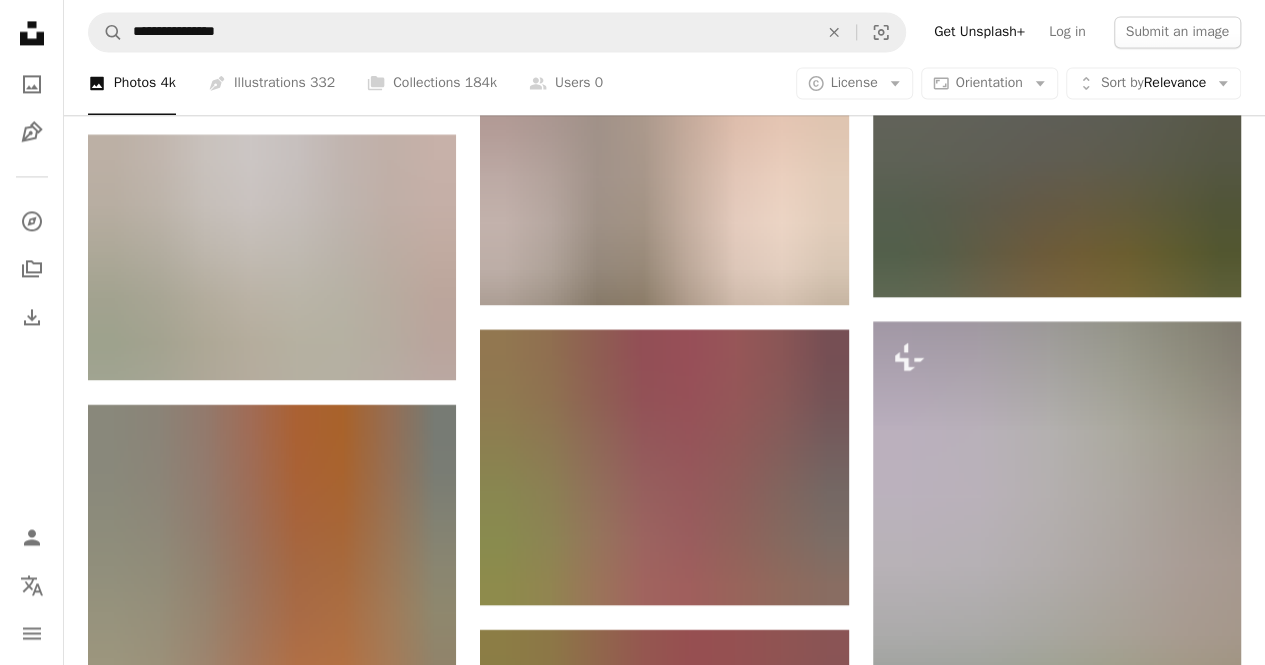 scroll, scrollTop: 1387, scrollLeft: 0, axis: vertical 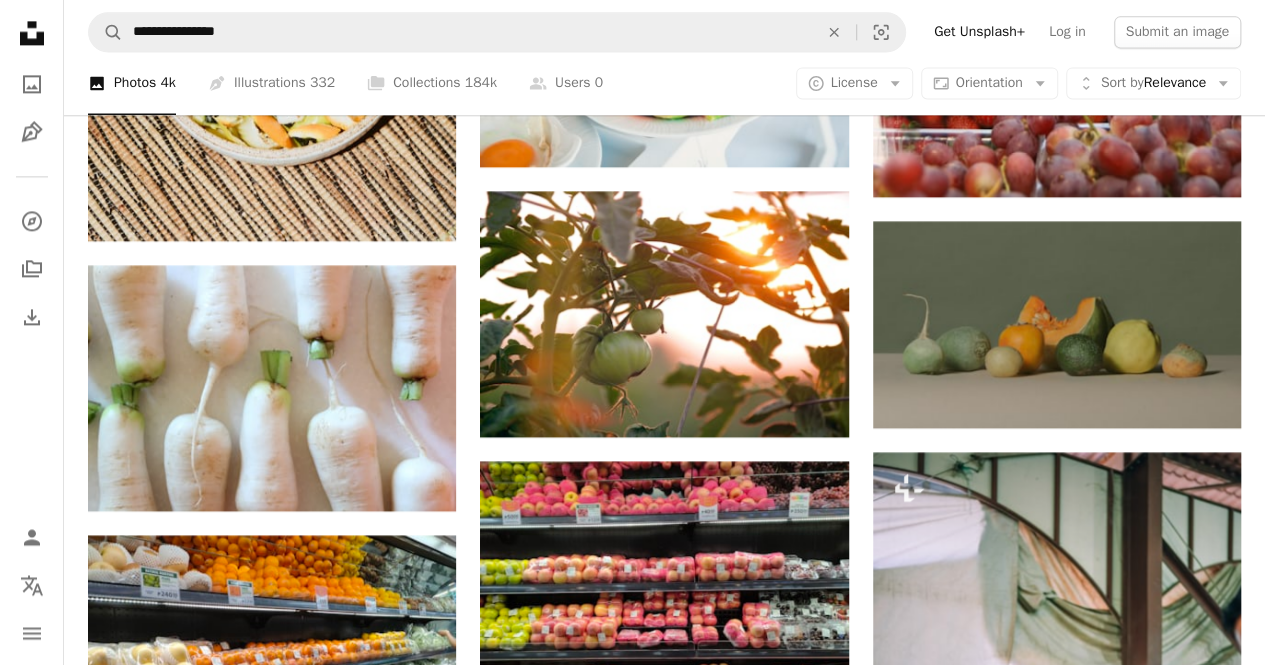 click on "**********" at bounding box center (664, 32) 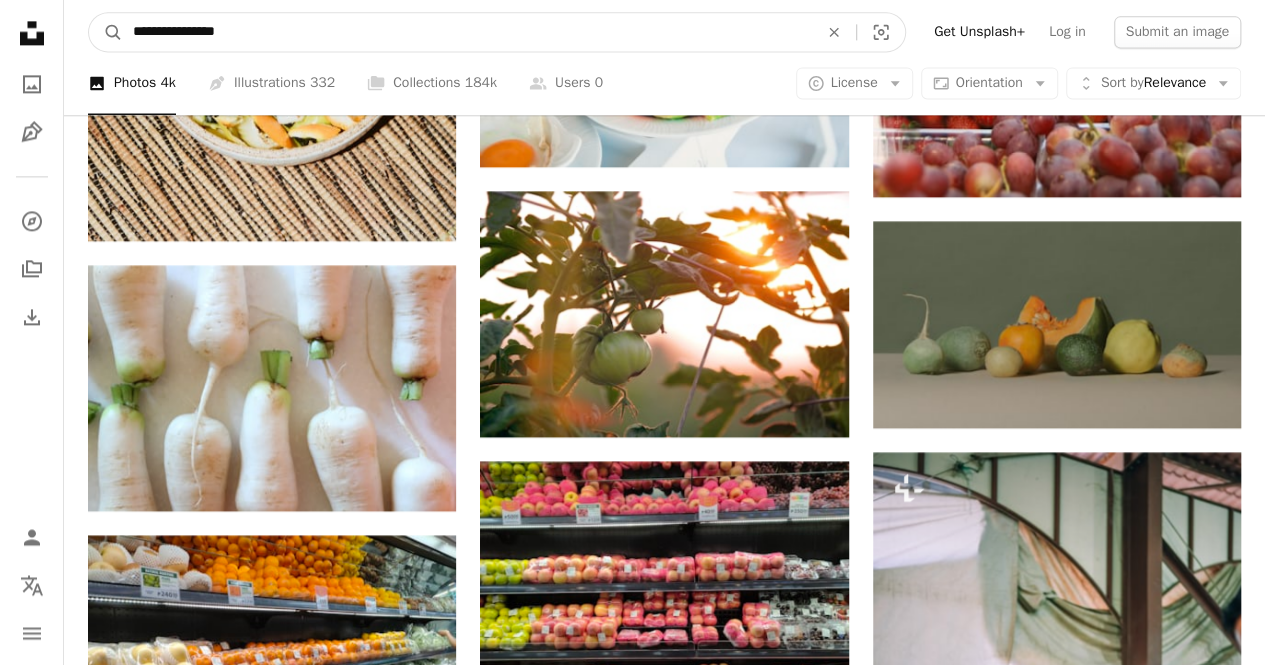click on "**********" at bounding box center (467, 32) 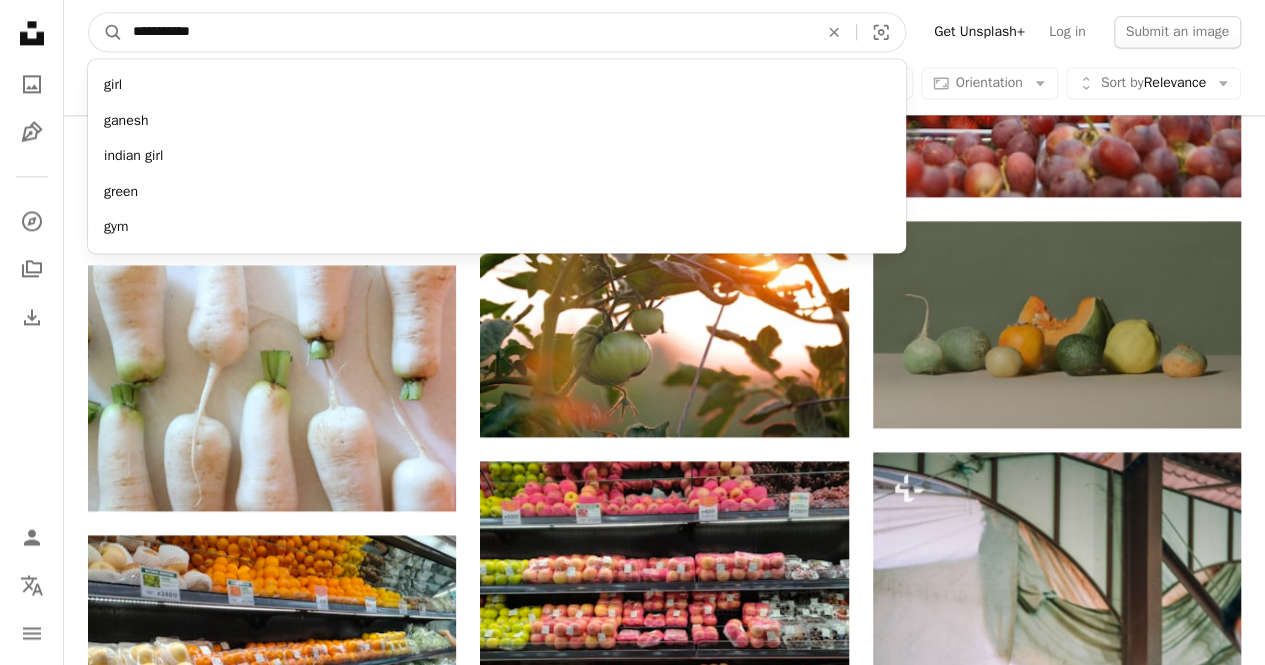 type on "**********" 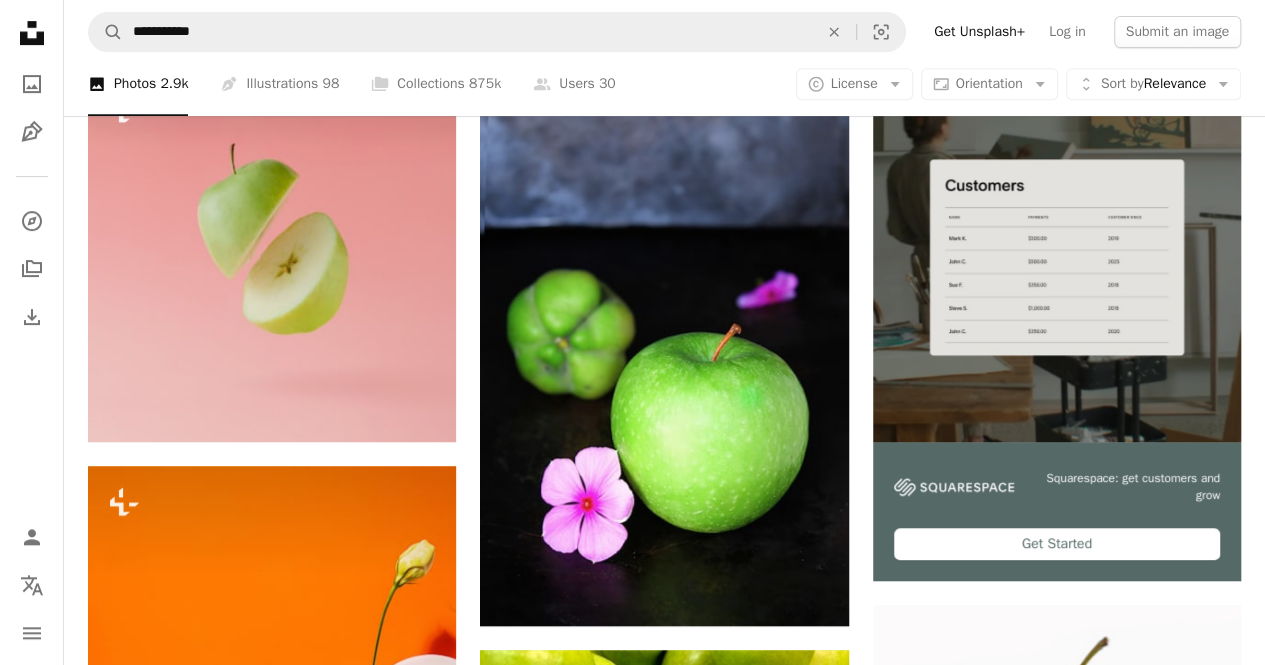 scroll, scrollTop: 0, scrollLeft: 0, axis: both 